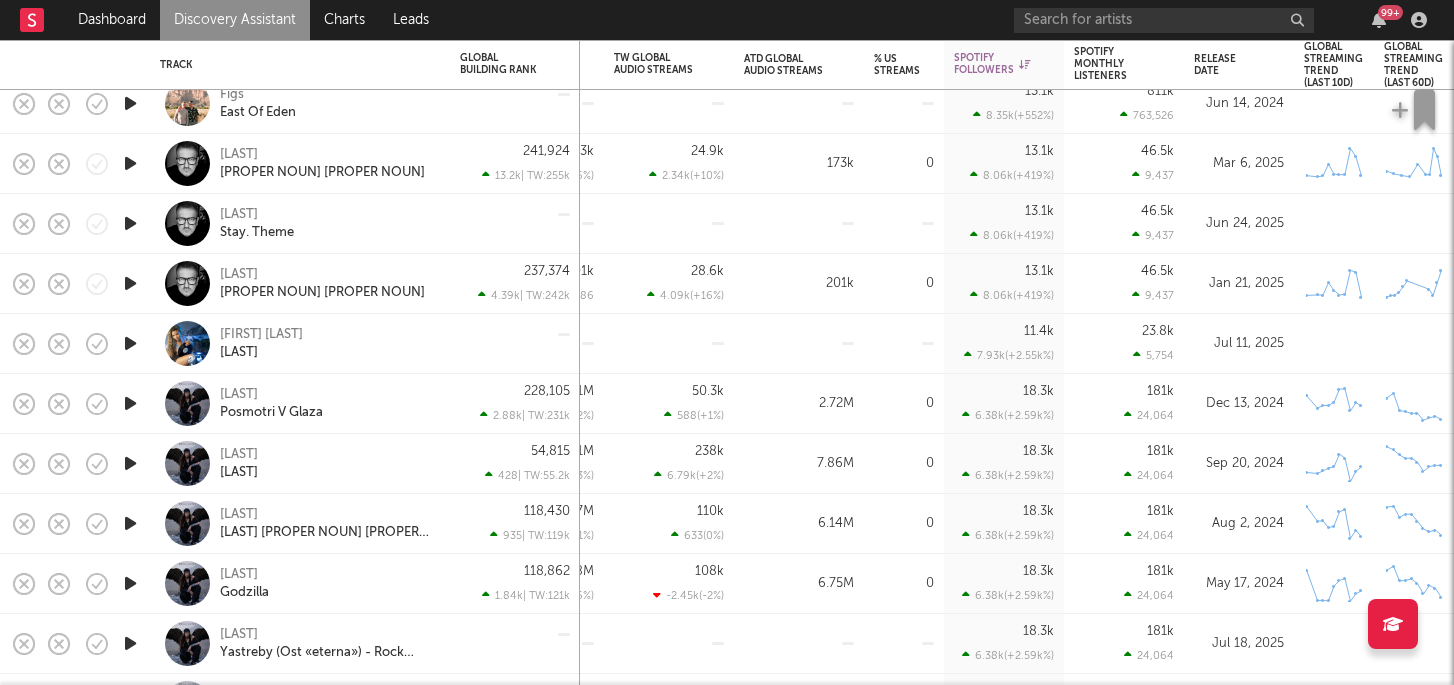 scroll, scrollTop: 0, scrollLeft: 0, axis: both 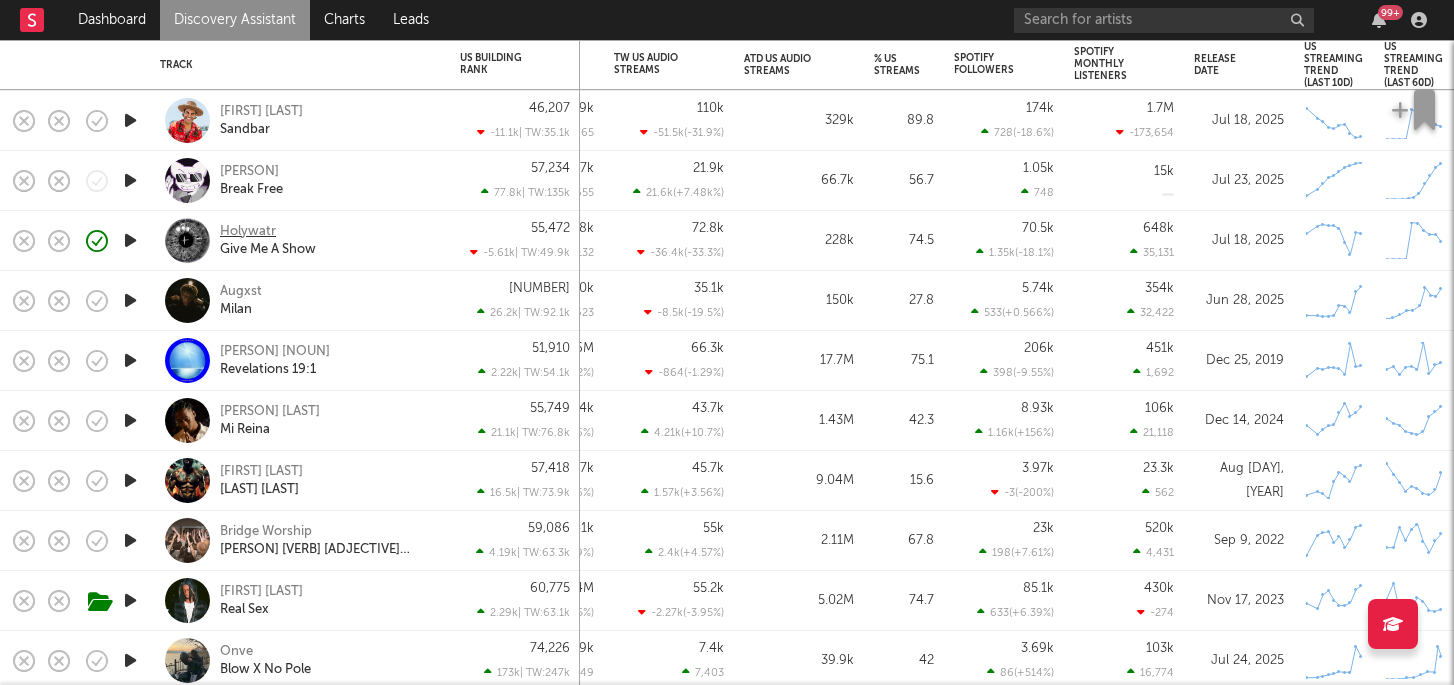 click on "Holywatr" at bounding box center (248, 232) 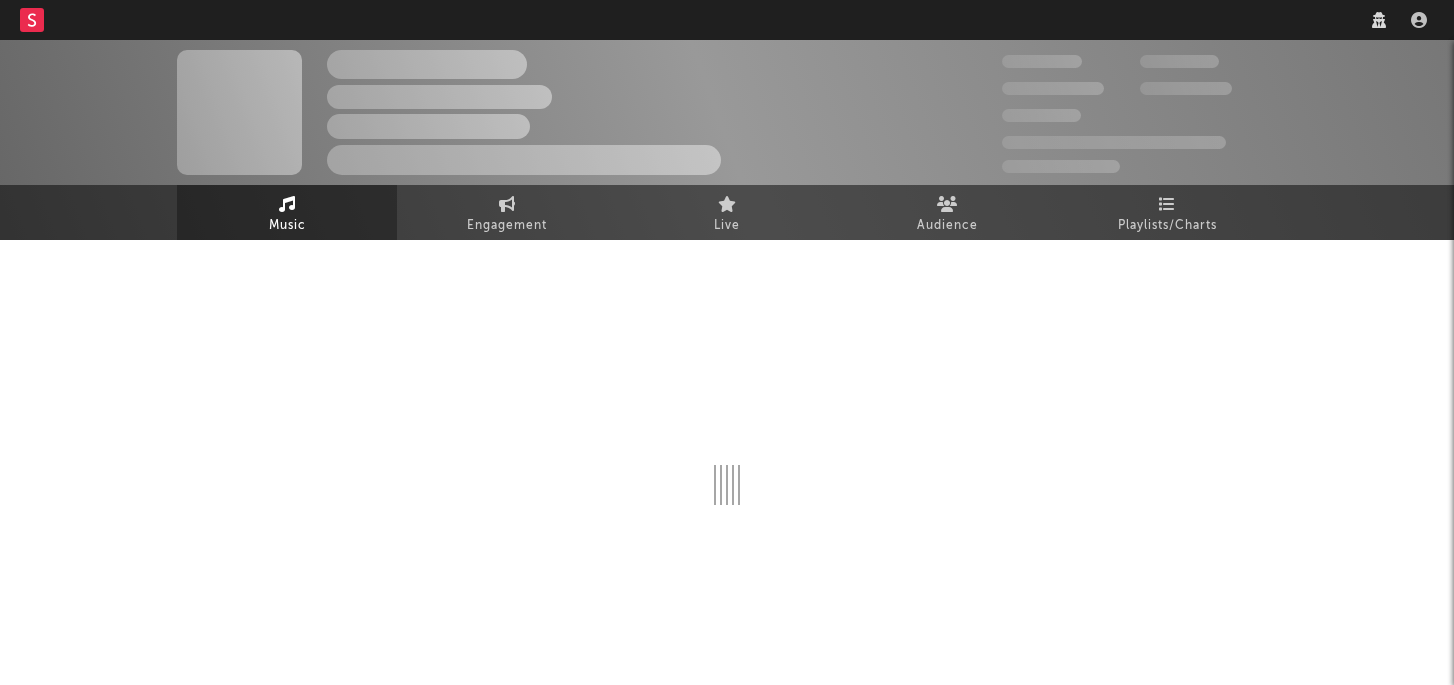 scroll, scrollTop: 0, scrollLeft: 0, axis: both 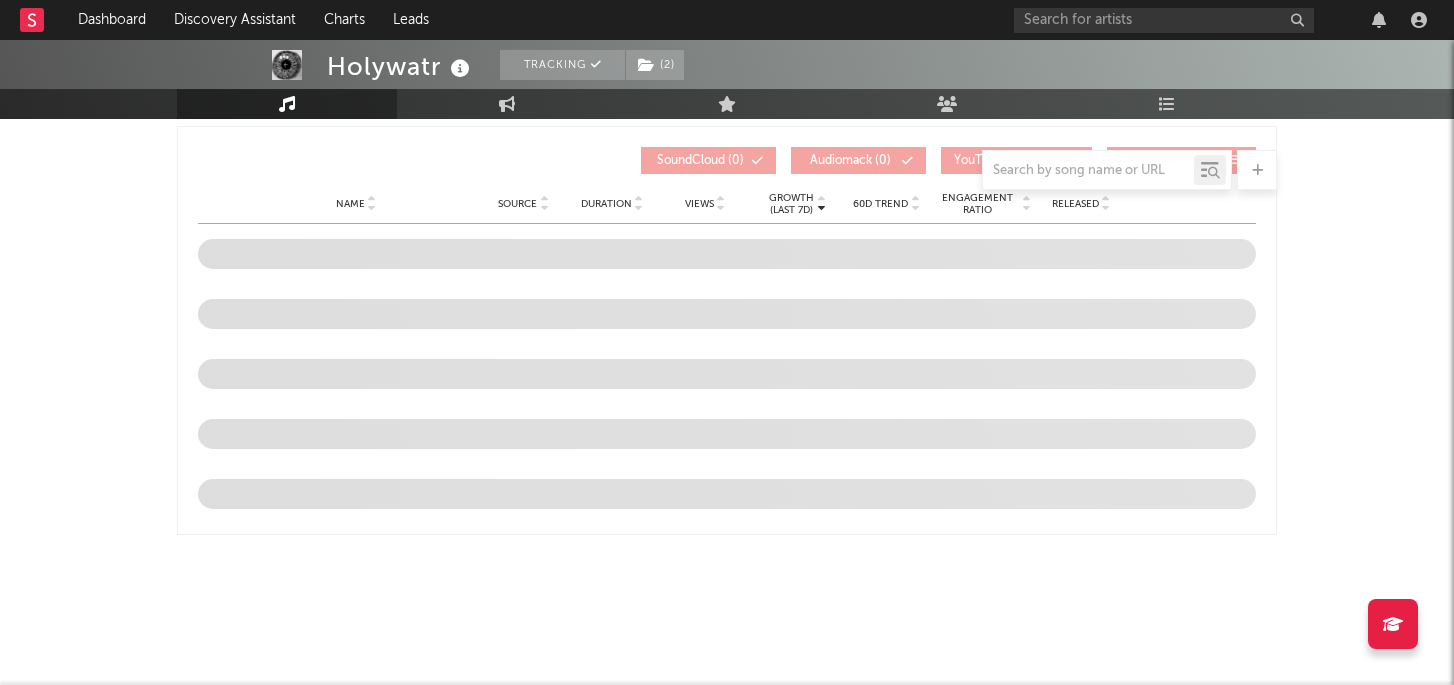 select on "6m" 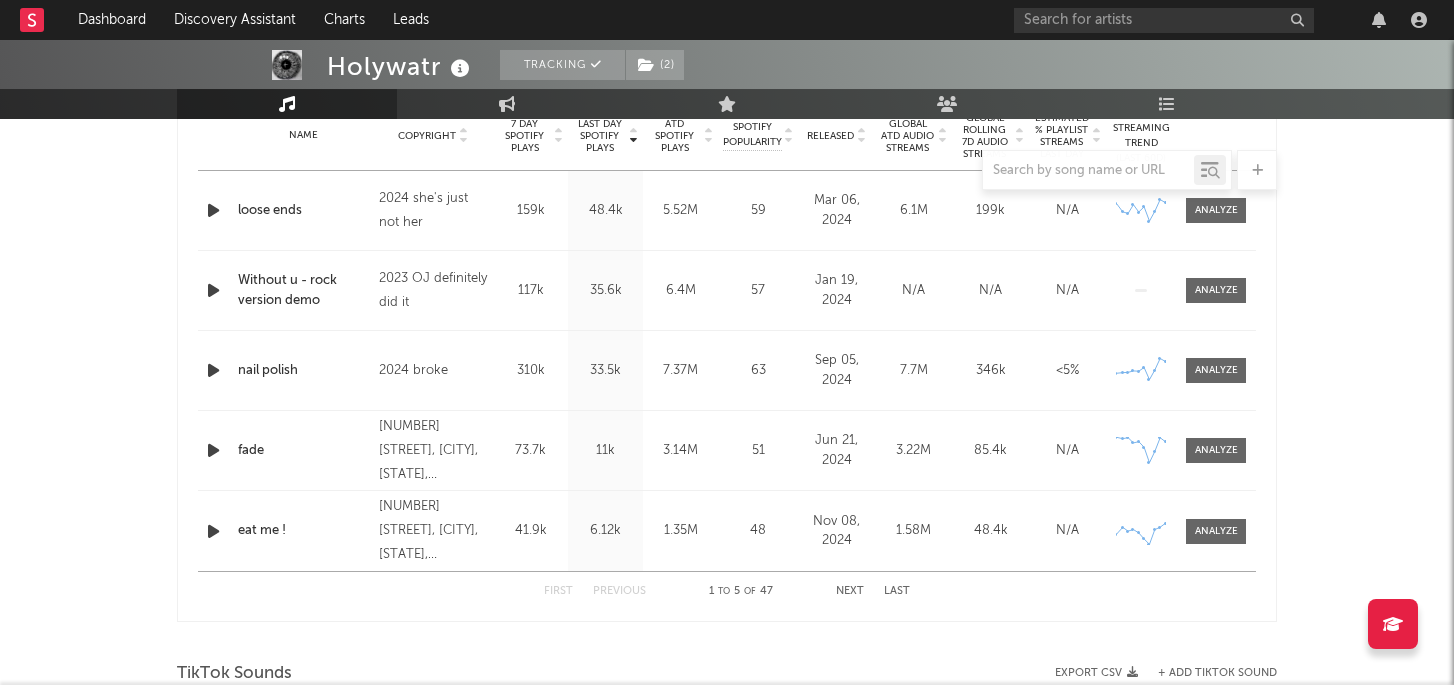 scroll, scrollTop: 715, scrollLeft: 0, axis: vertical 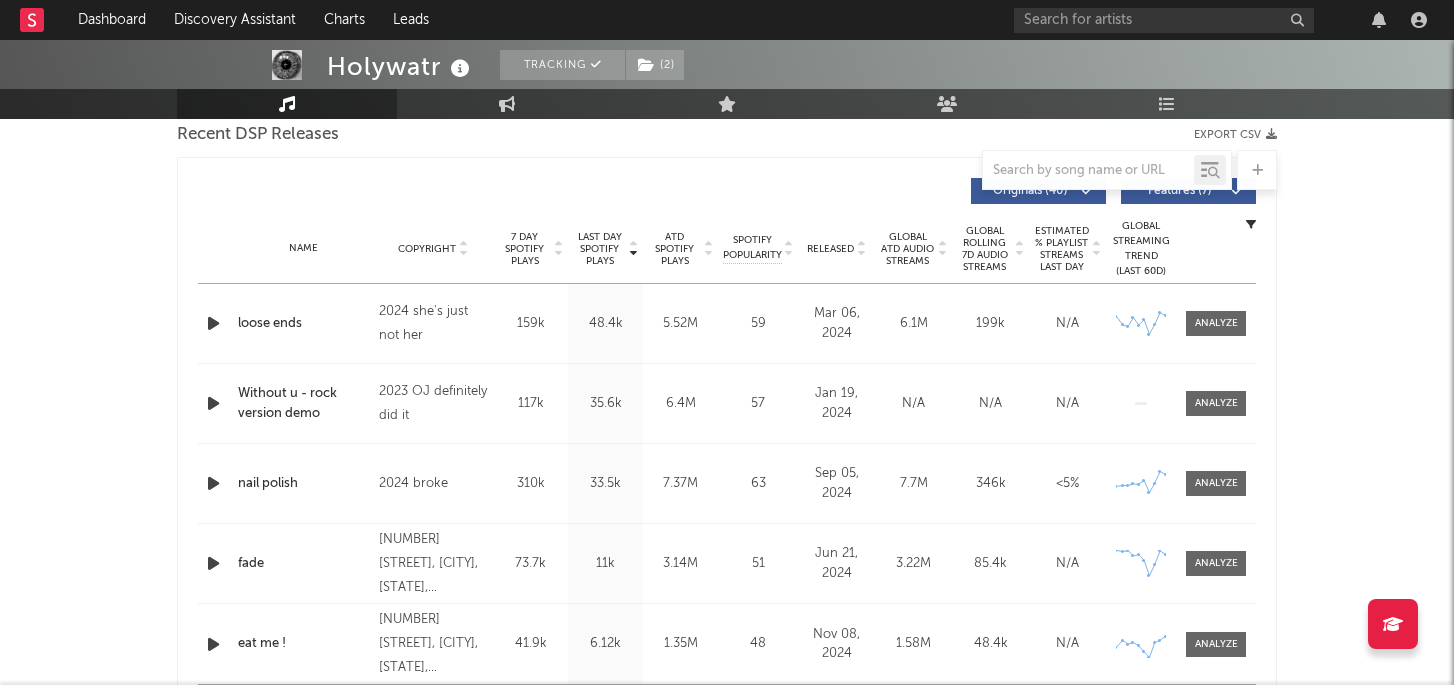 click on "Released" at bounding box center [830, 249] 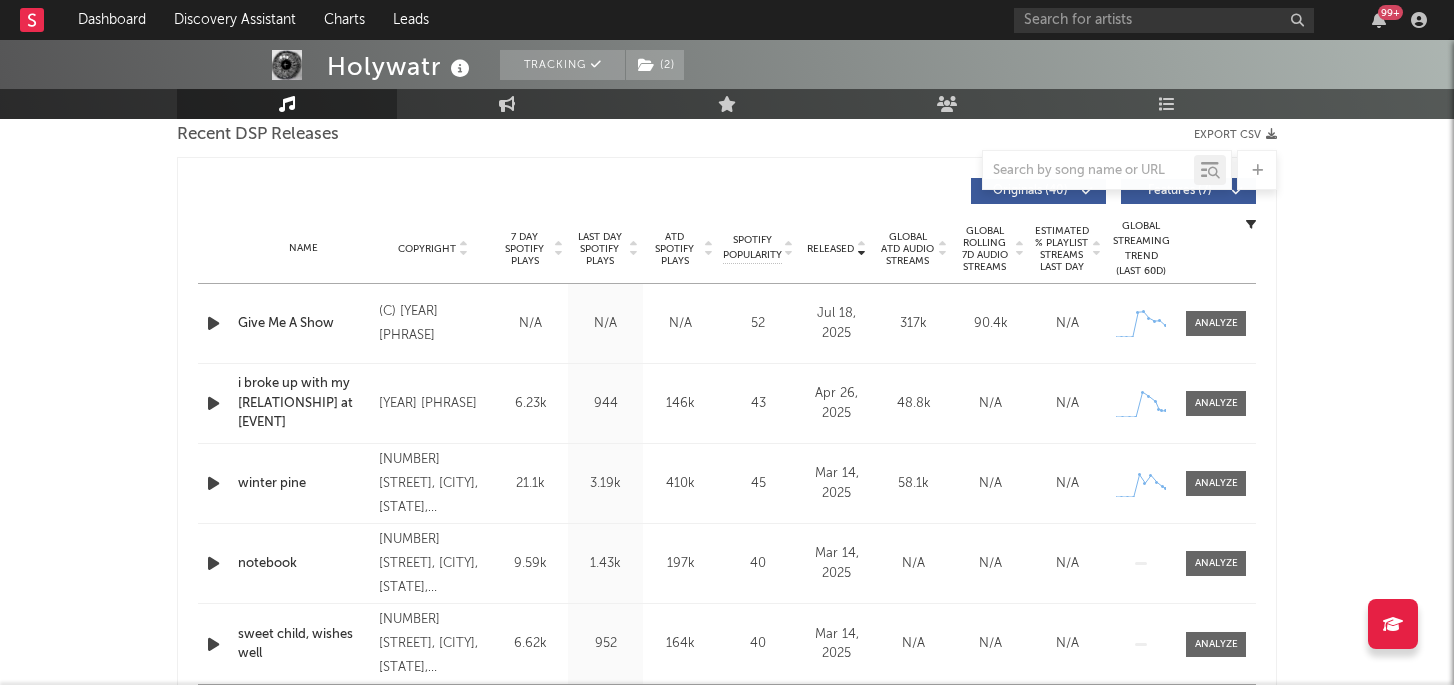click at bounding box center (213, 323) 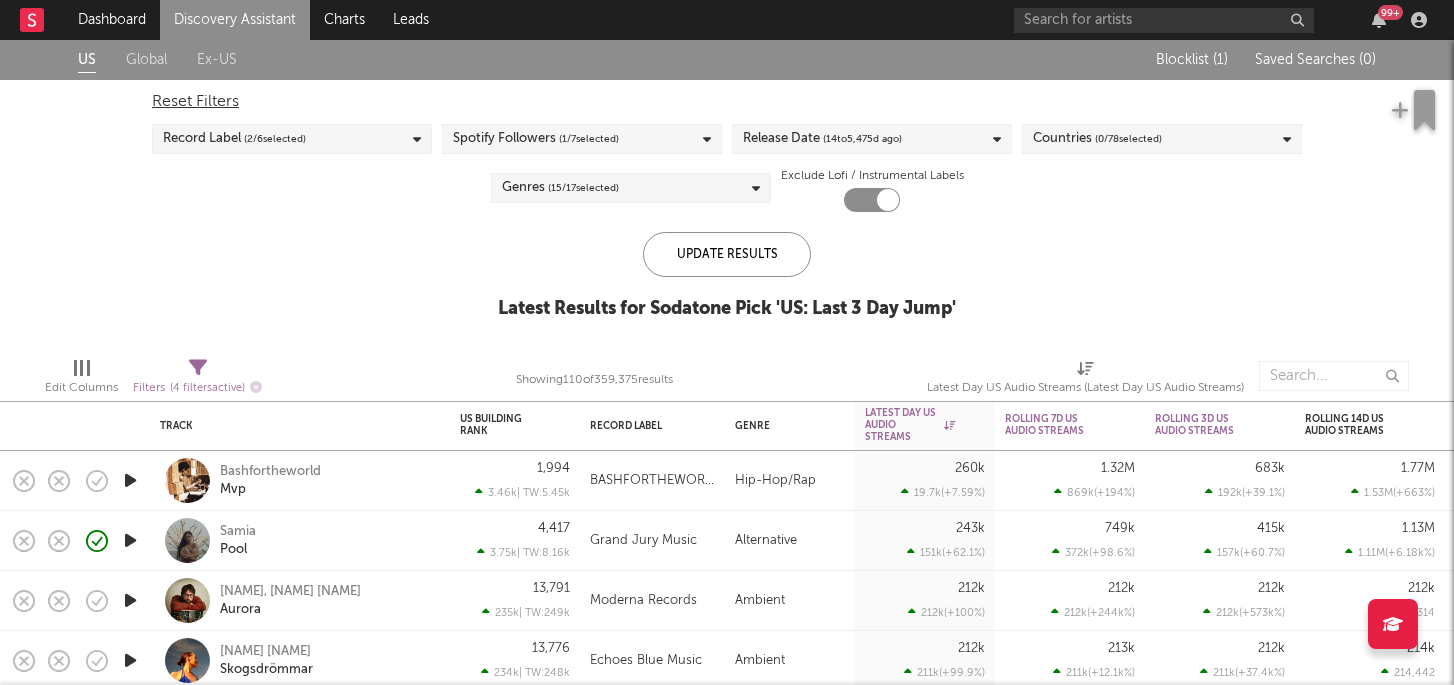scroll, scrollTop: 0, scrollLeft: 0, axis: both 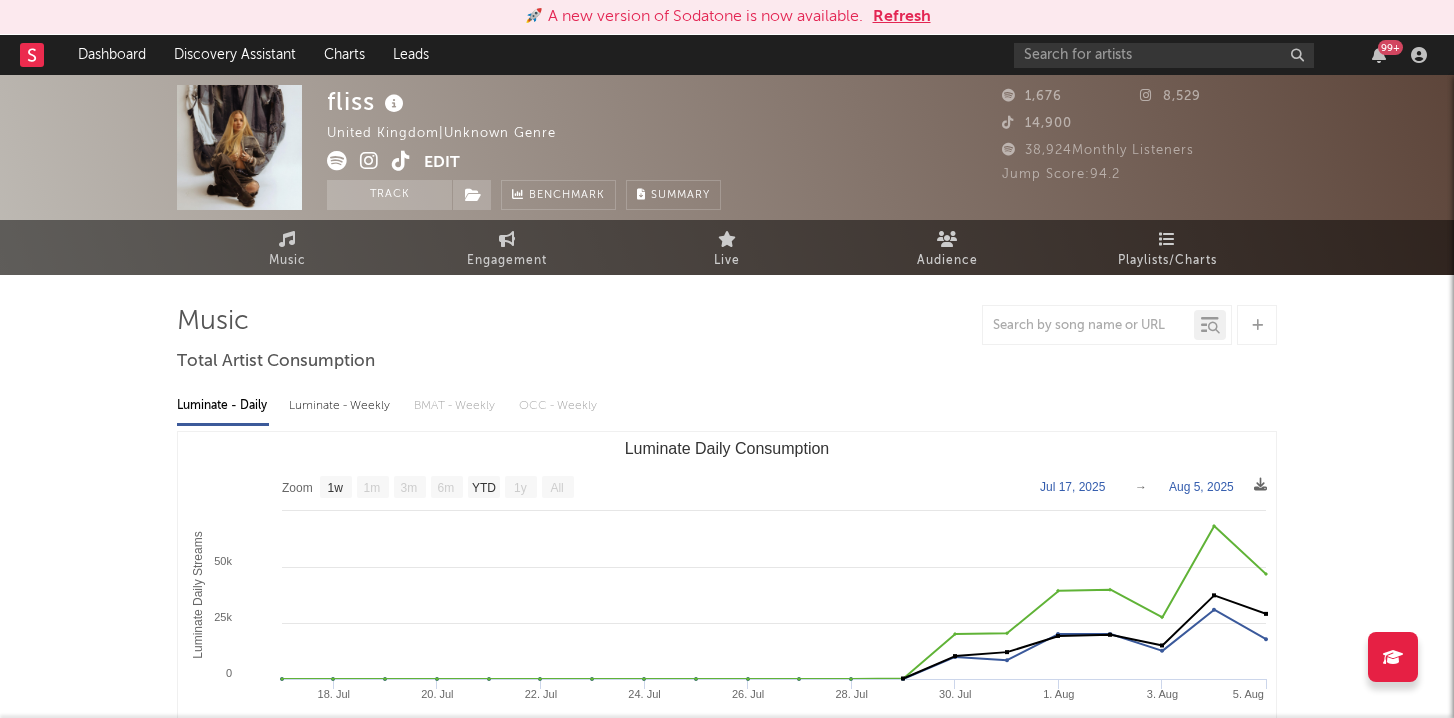 select on "1w" 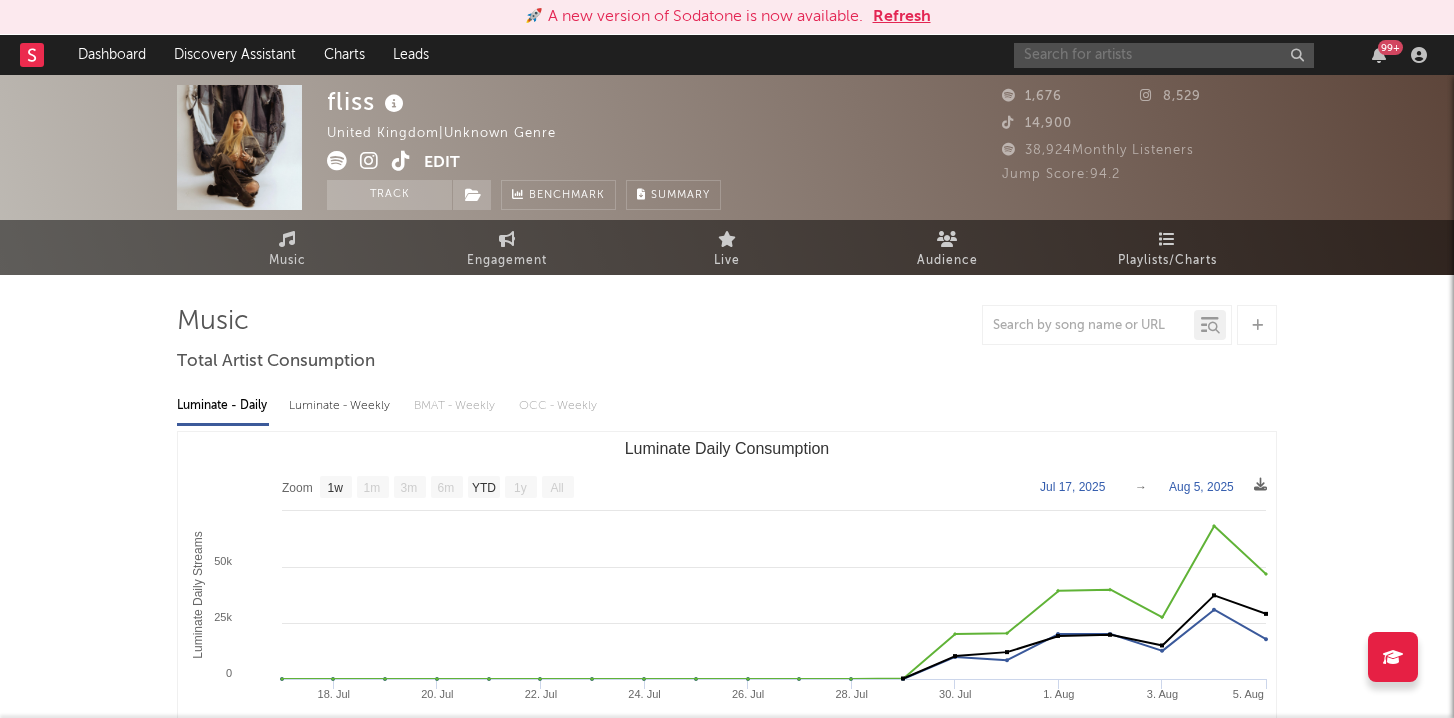click at bounding box center (1164, 55) 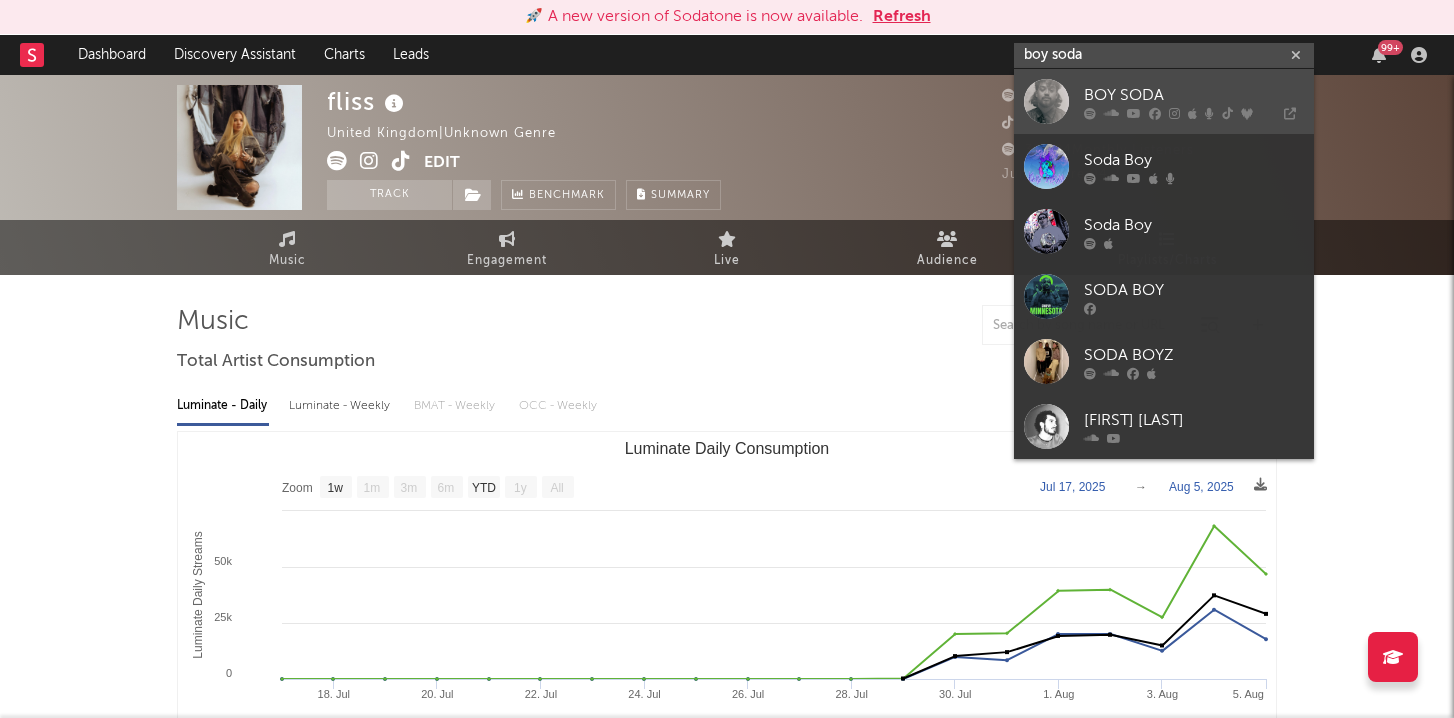 type on "boy soda" 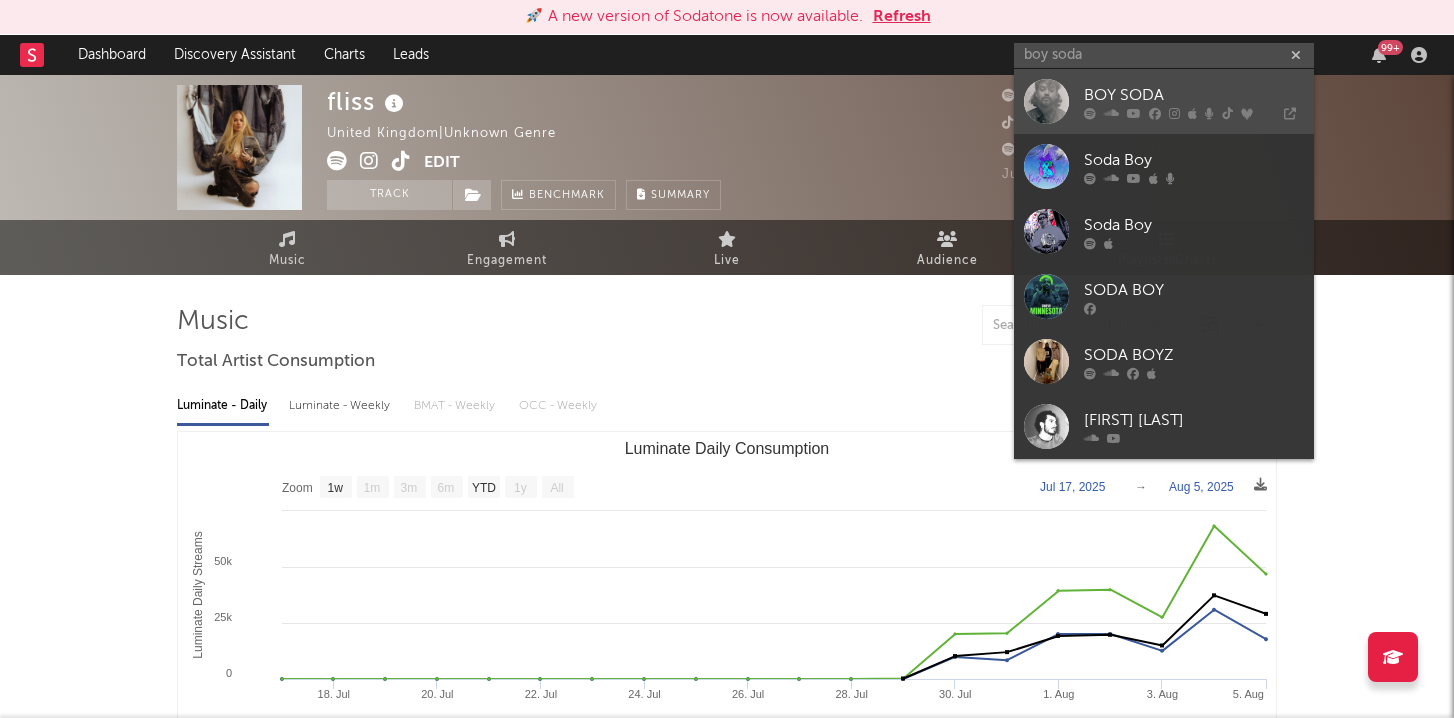 click at bounding box center [1046, 101] 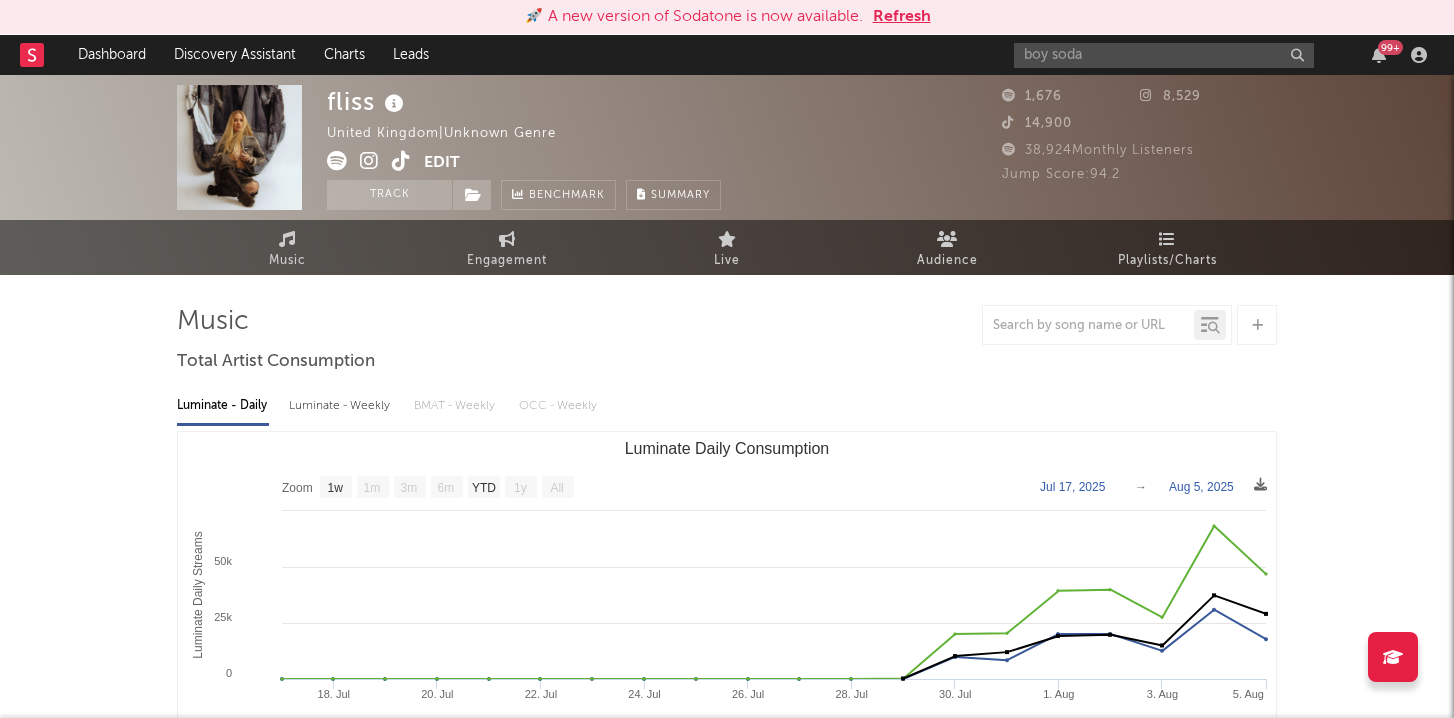 type 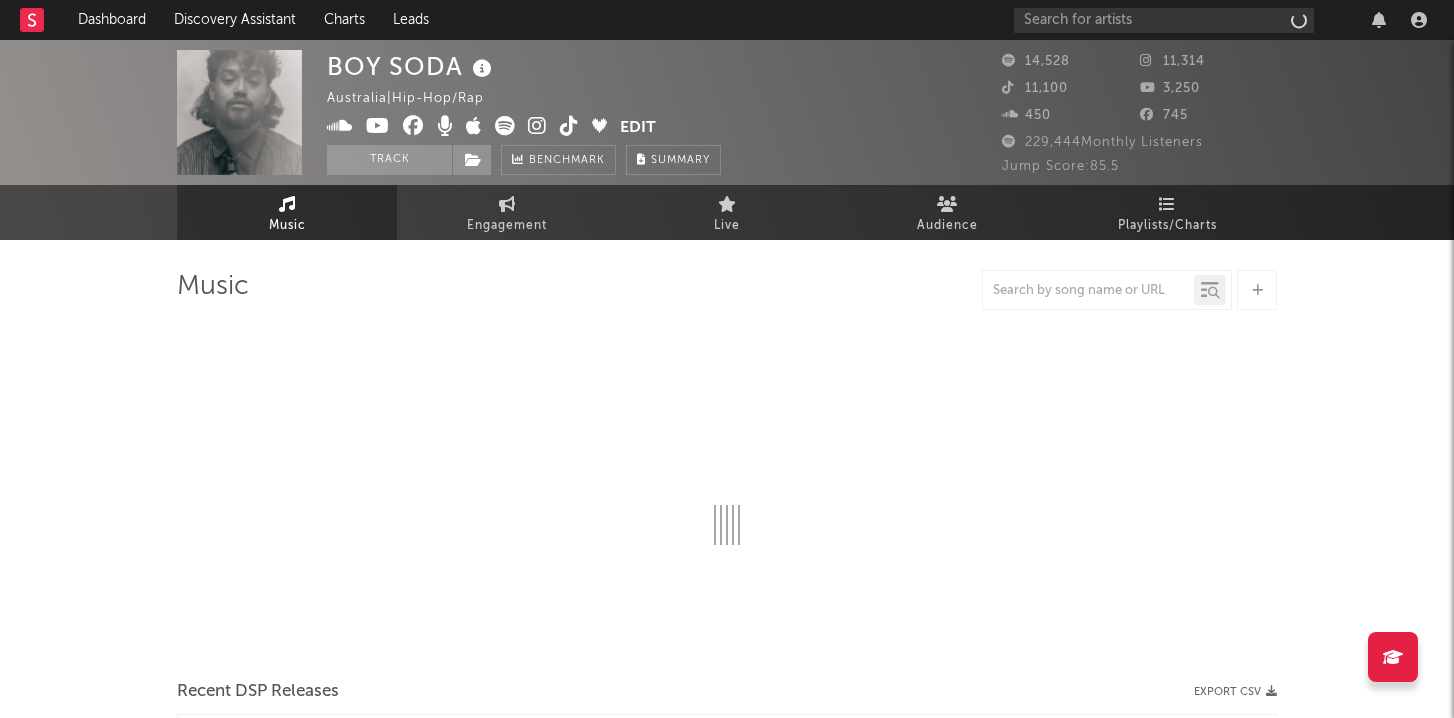scroll, scrollTop: 0, scrollLeft: 0, axis: both 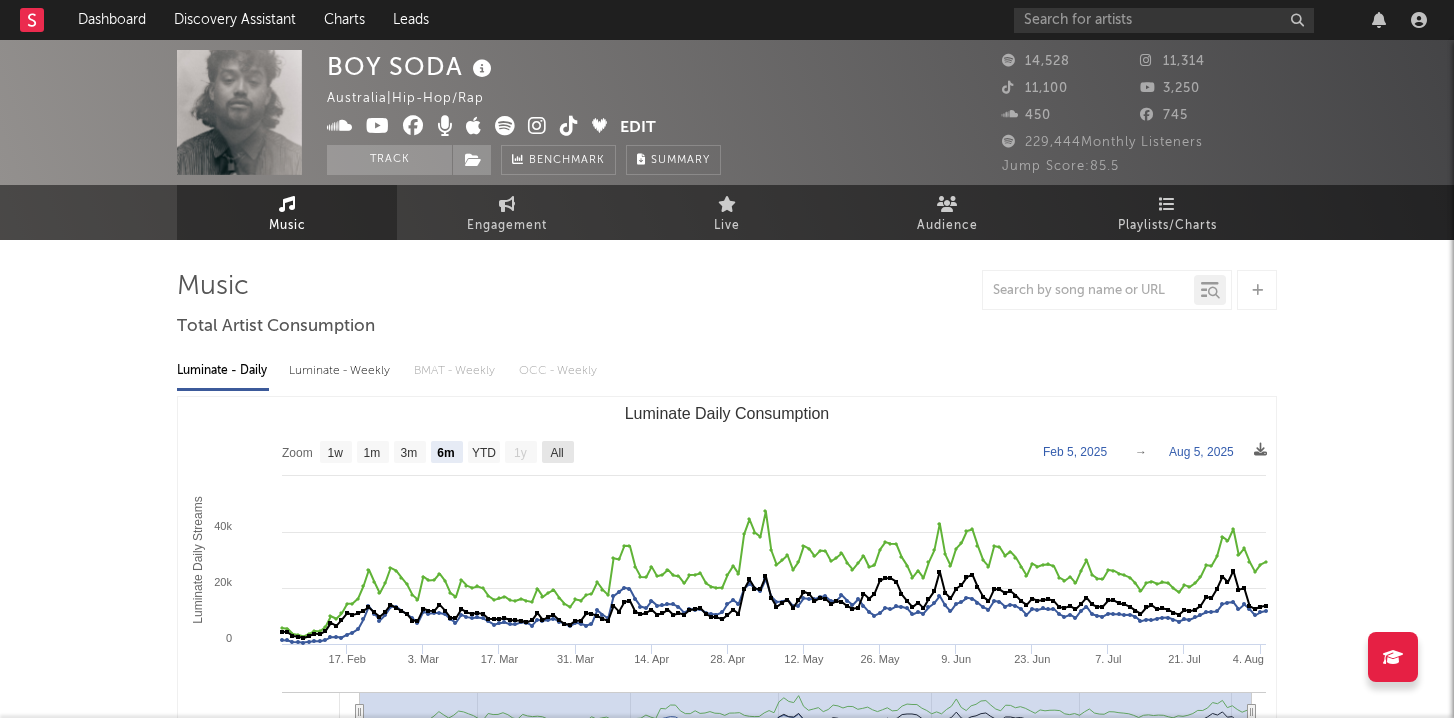 click on "All" 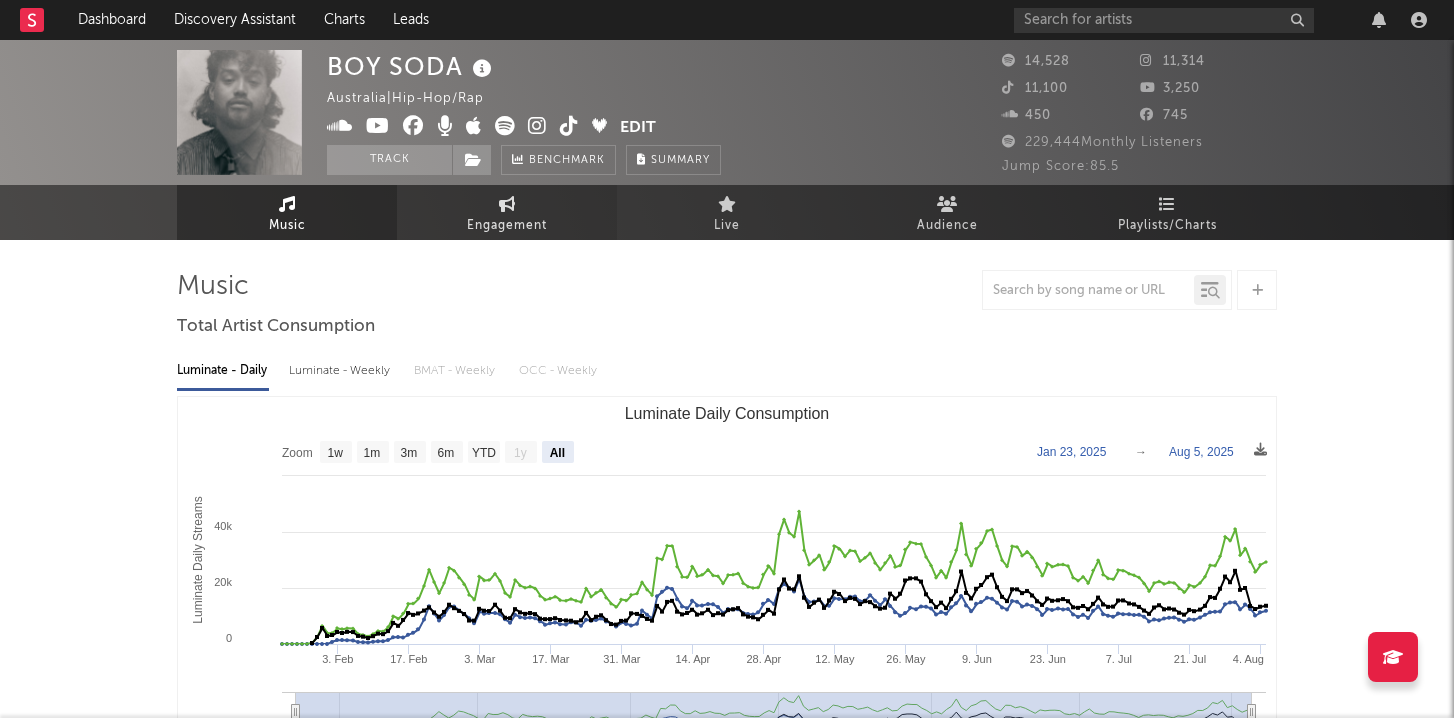 click on "Engagement" at bounding box center (507, 212) 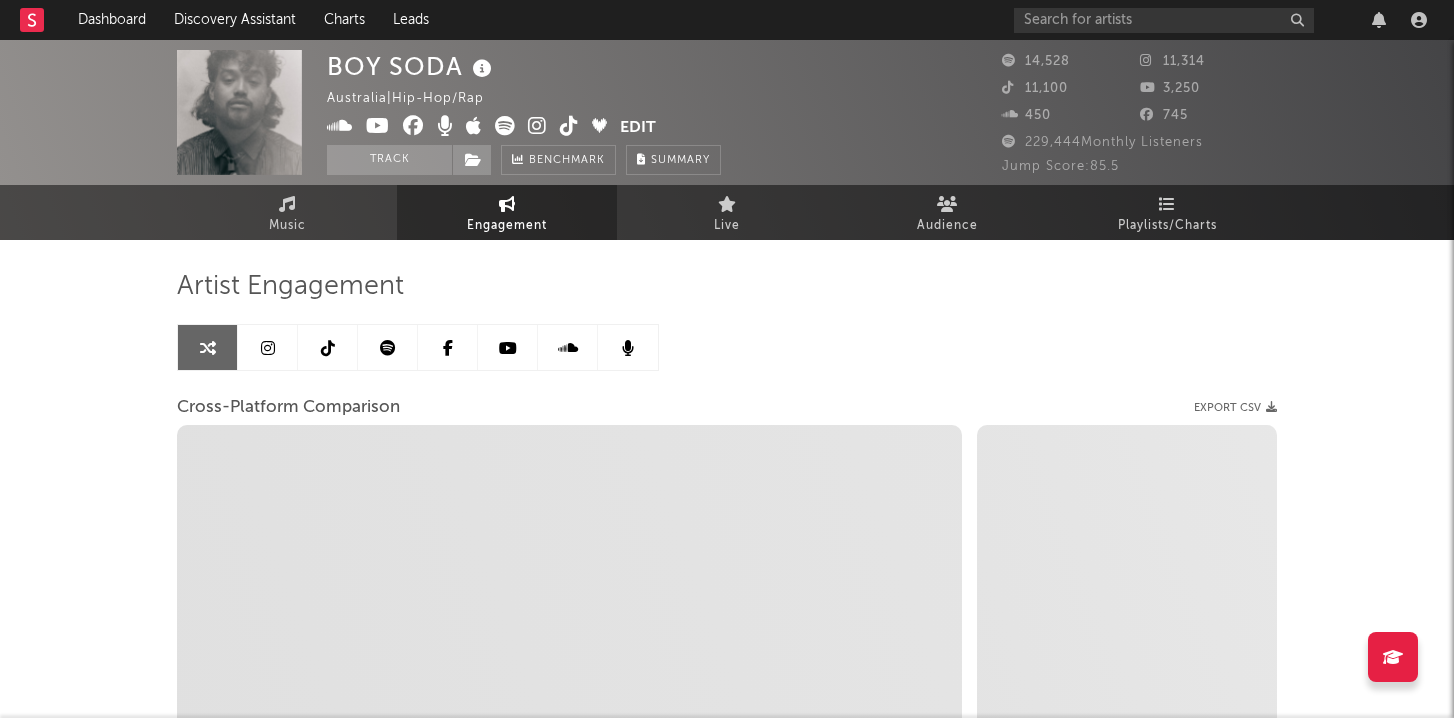 click at bounding box center (388, 347) 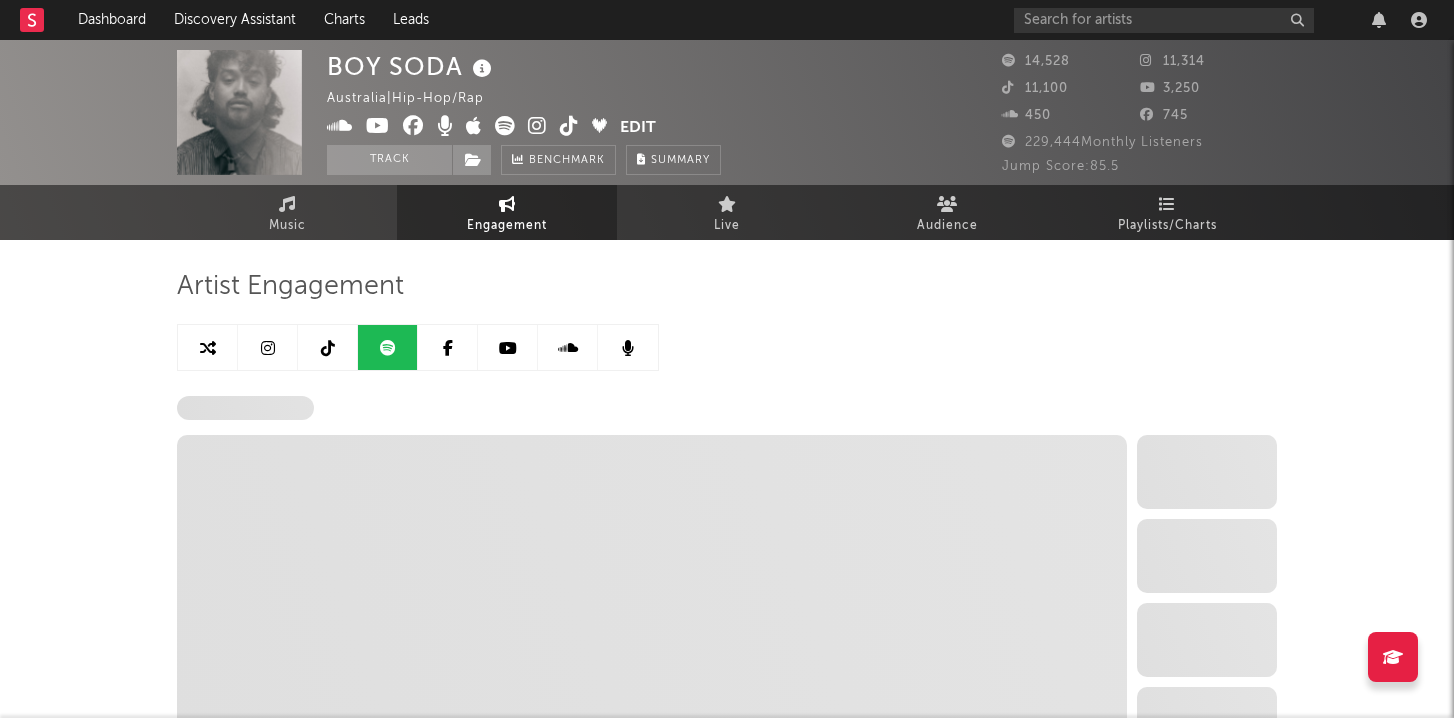 select on "6m" 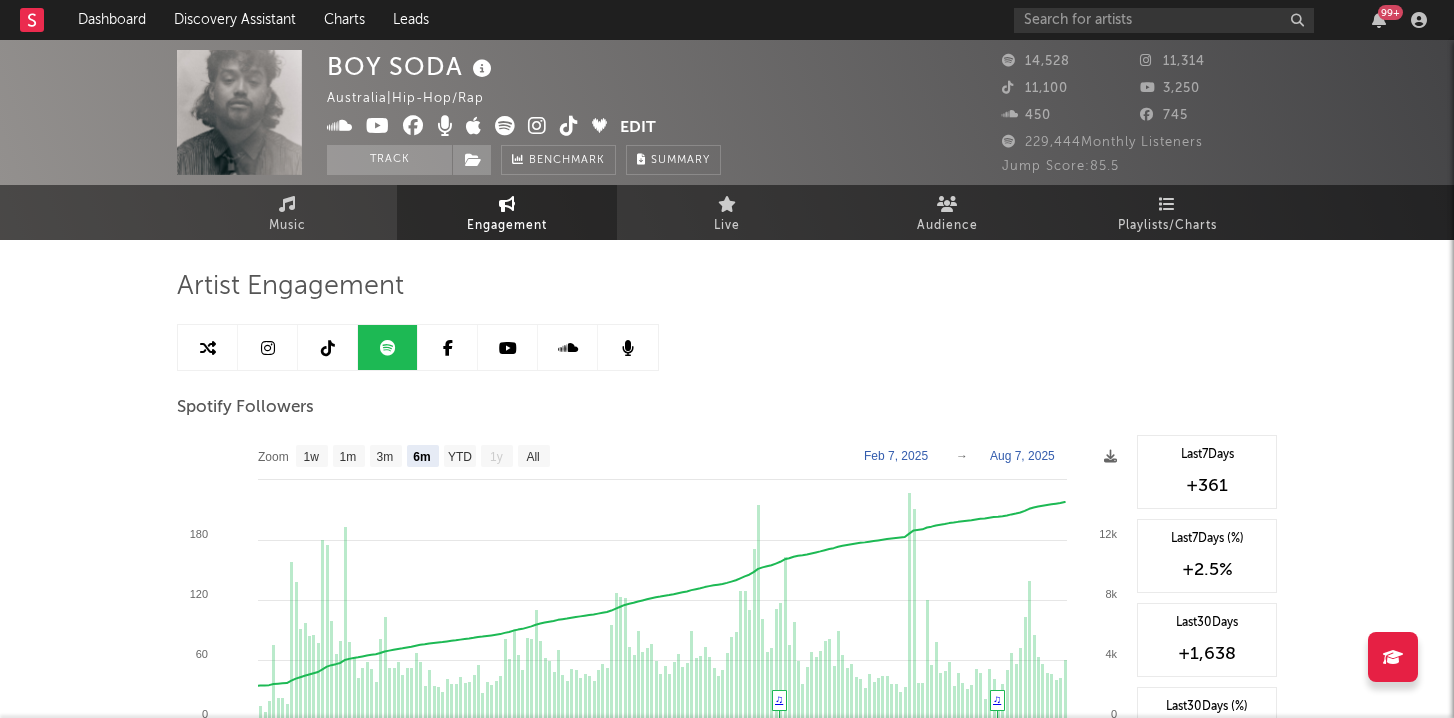 click at bounding box center [268, 347] 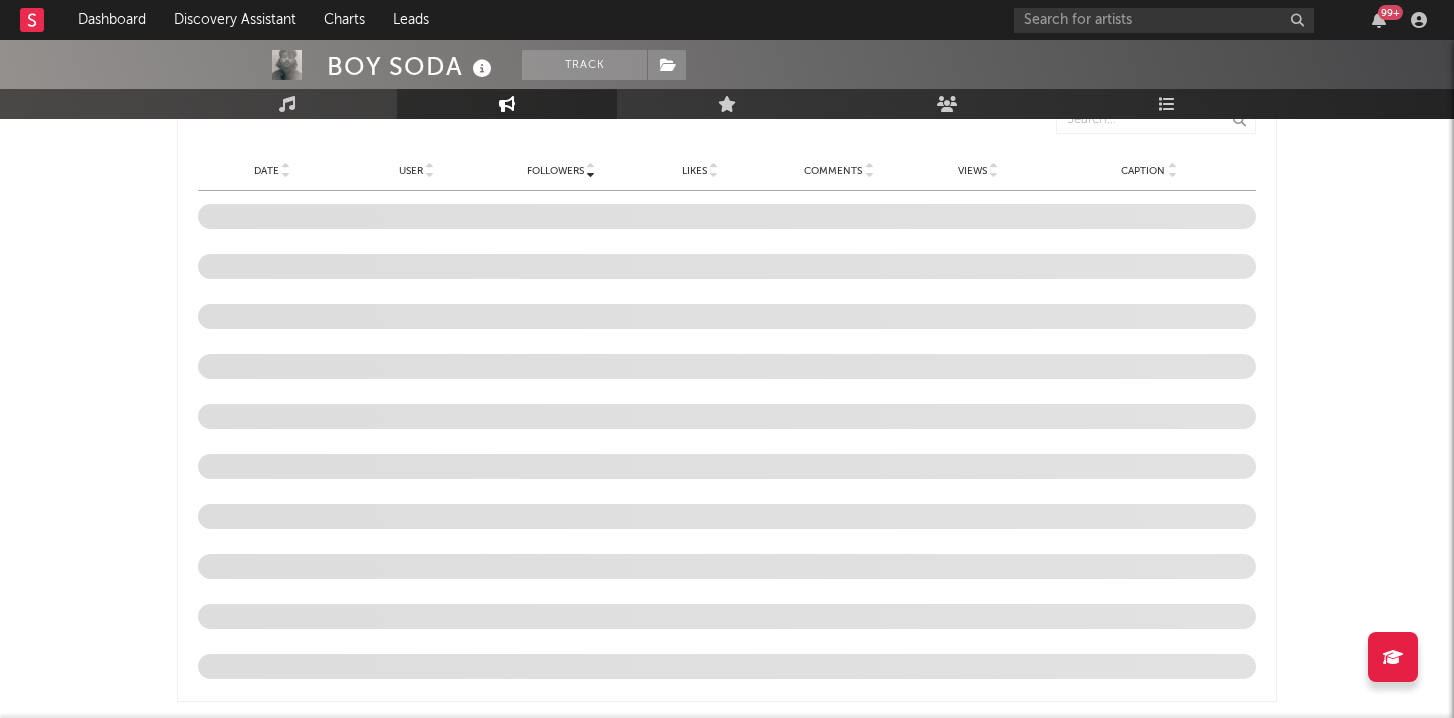 scroll, scrollTop: 2231, scrollLeft: 0, axis: vertical 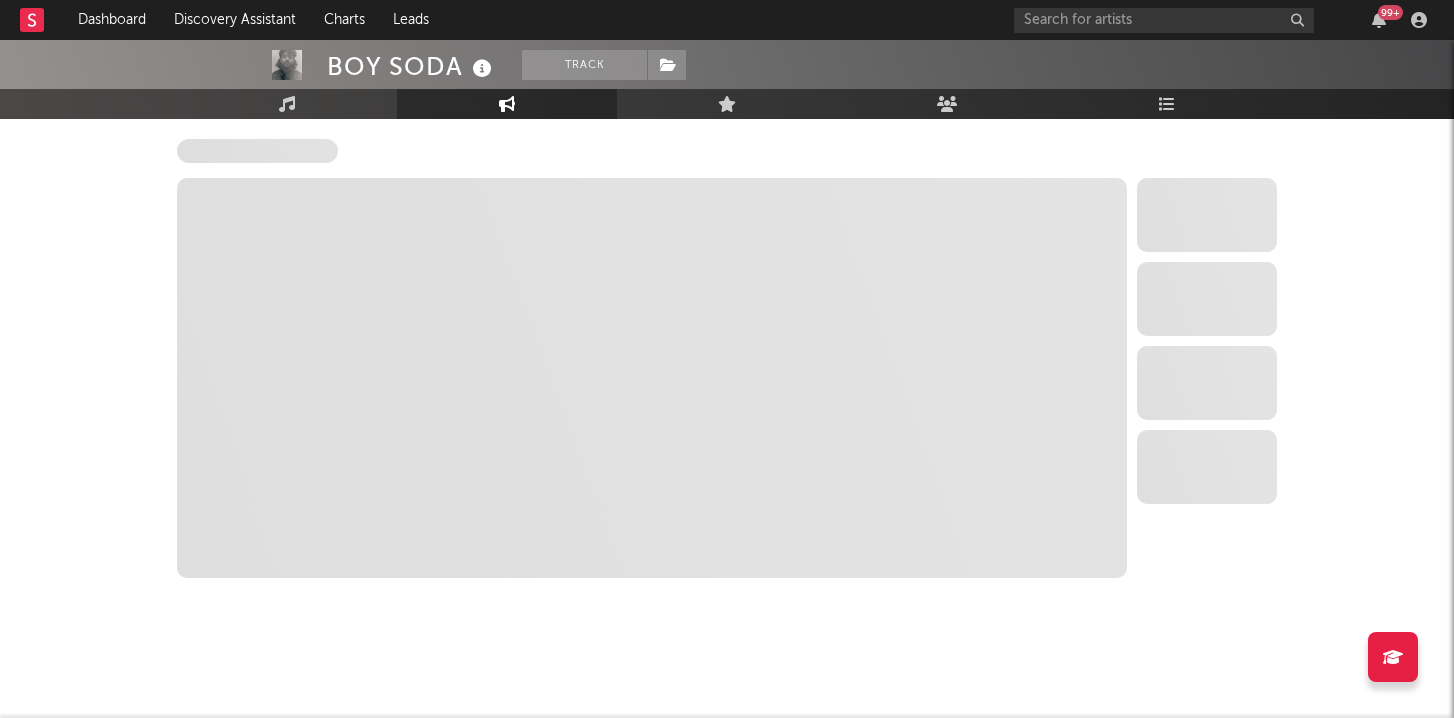 select on "6m" 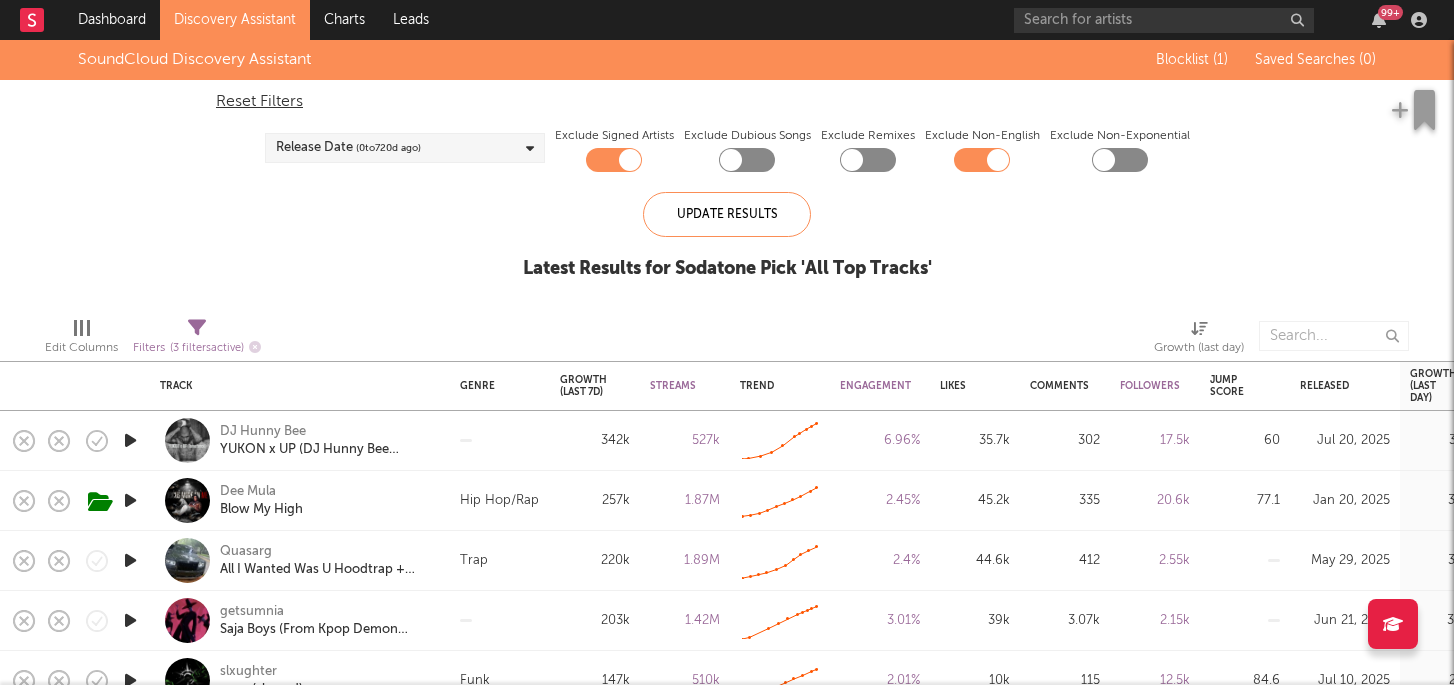 scroll, scrollTop: 0, scrollLeft: 0, axis: both 